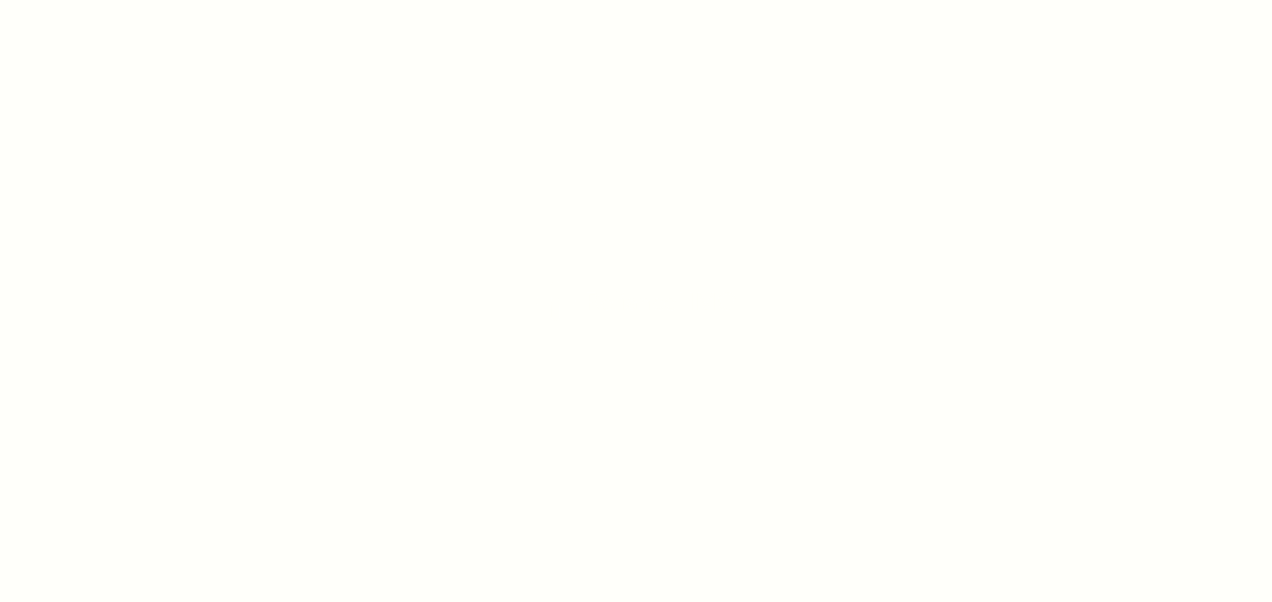 scroll, scrollTop: 0, scrollLeft: 0, axis: both 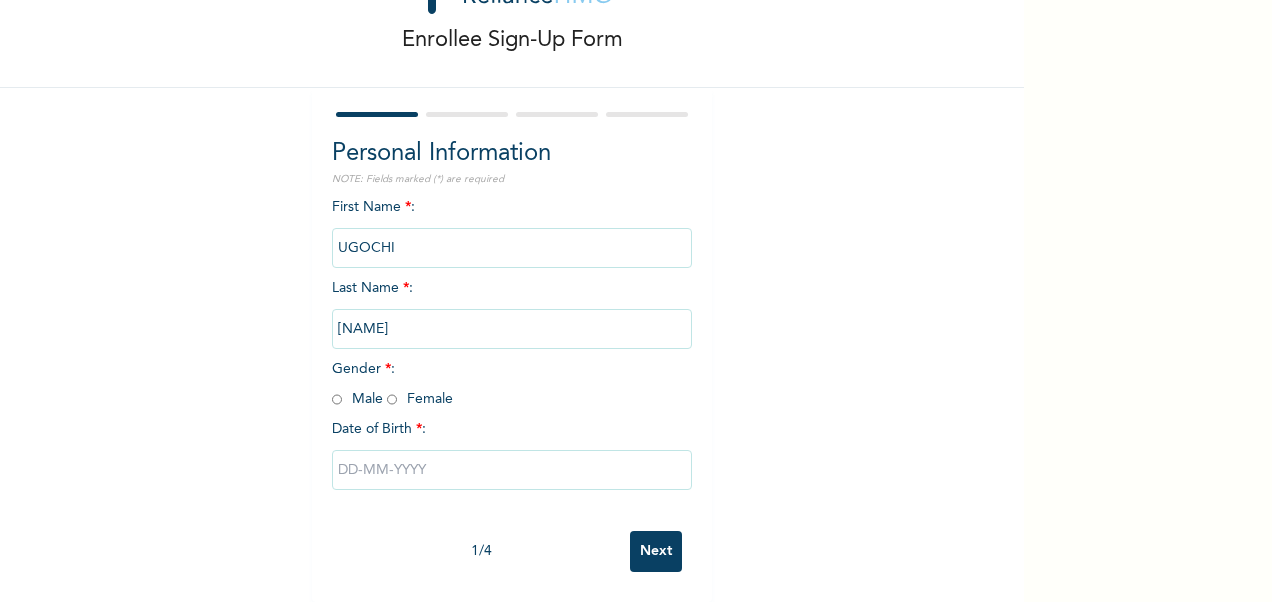click at bounding box center (392, 399) 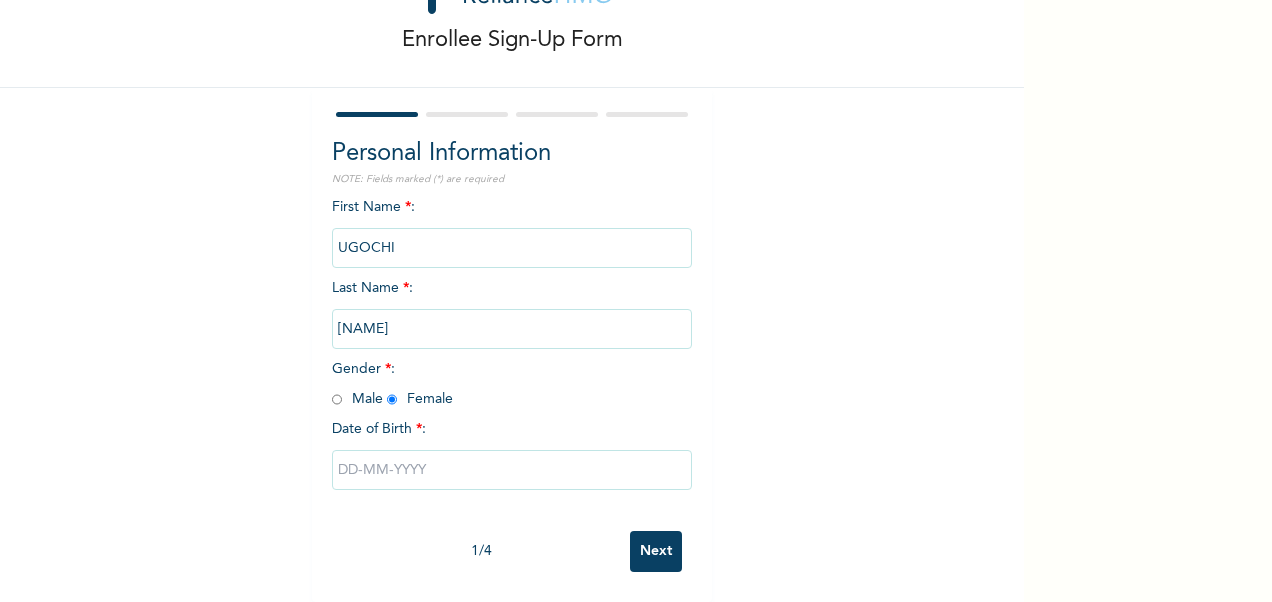 radio on "true" 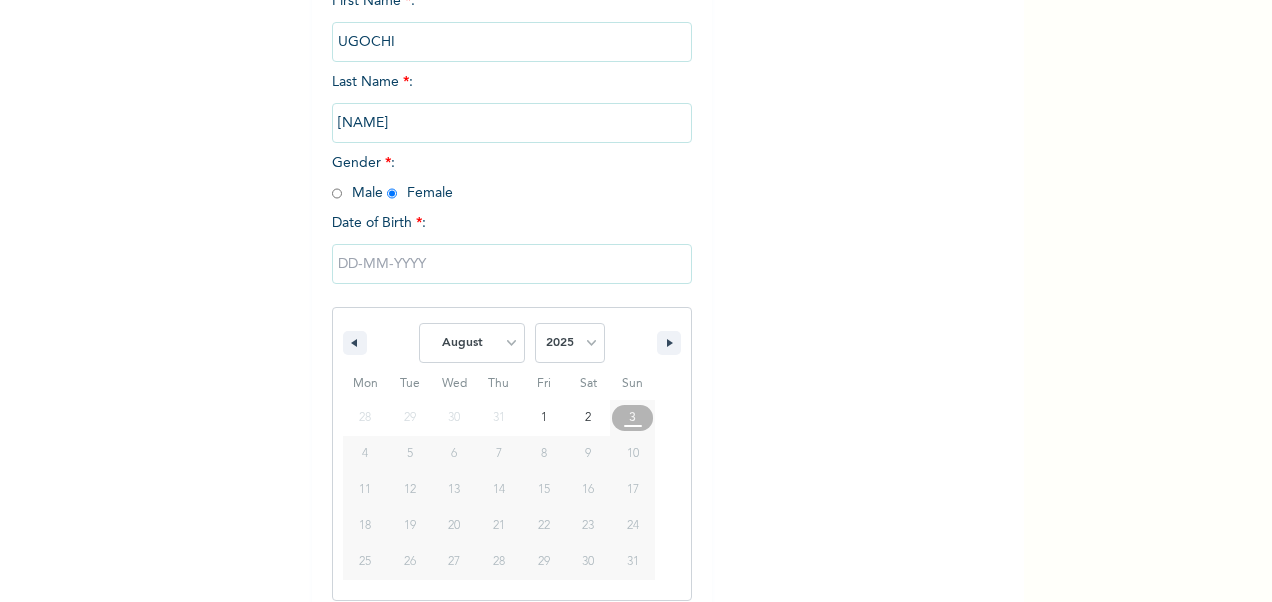 scroll, scrollTop: 308, scrollLeft: 0, axis: vertical 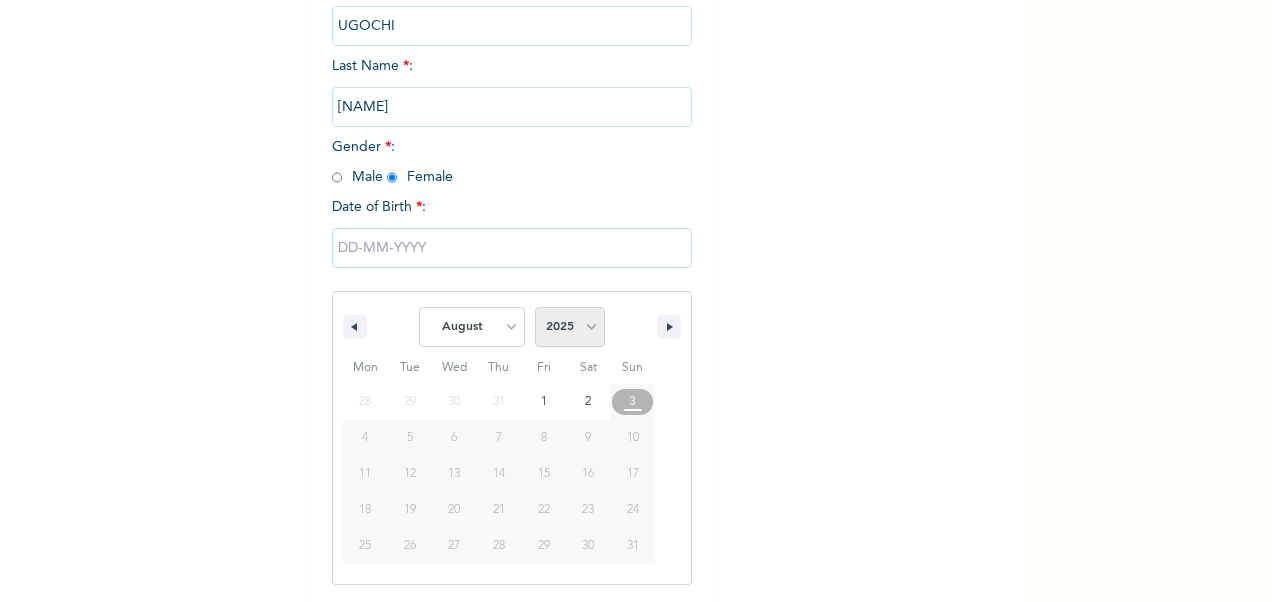 click on "2025 2024 2023 2022 2021 2020 2019 2018 2017 2016 2015 2014 2013 2012 2011 2010 2009 2008 2007 2006 2005 2004 2003 2002 2001 2000 1999 1998 1997 1996 1995 1994 1993 1992 1991 1990 1989 1988 1987 1986 1985 1984 1983 1982 1981 1980 1979 1978 1977 1976 1975 1974 1973 1972 1971 1970 1969 1968 1967 1966 1965 1964 1963 1962 1961 1960" at bounding box center (570, 327) 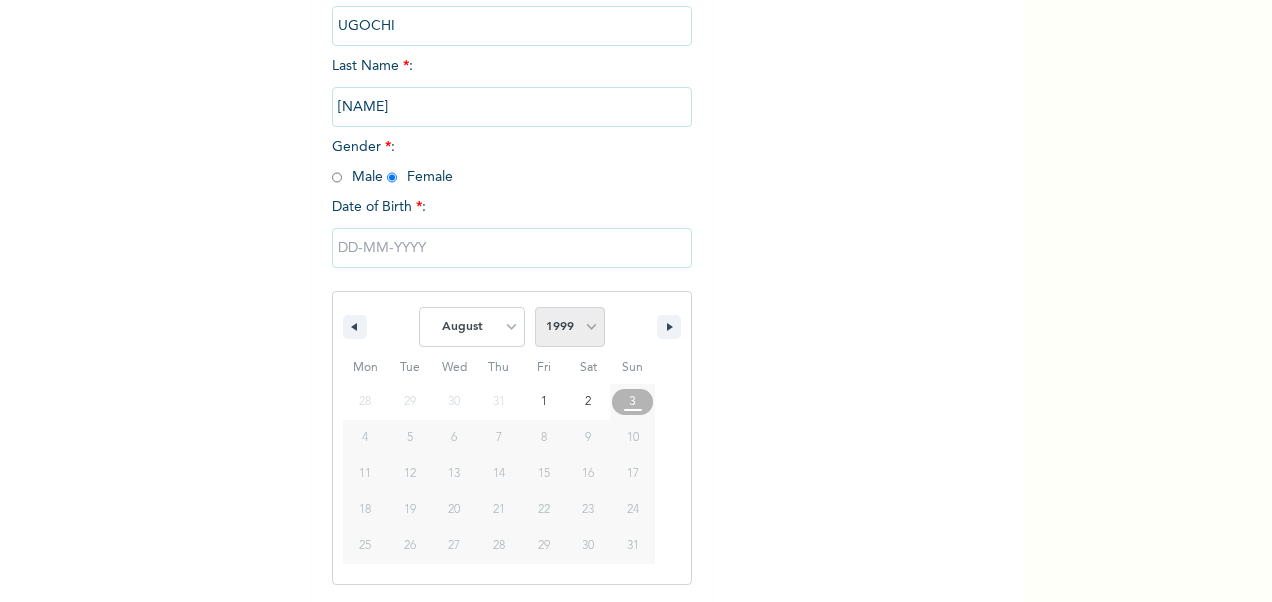 click on "2025 2024 2023 2022 2021 2020 2019 2018 2017 2016 2015 2014 2013 2012 2011 2010 2009 2008 2007 2006 2005 2004 2003 2002 2001 2000 1999 1998 1997 1996 1995 1994 1993 1992 1991 1990 1989 1988 1987 1986 1985 1984 1983 1982 1981 1980 1979 1978 1977 1976 1975 1974 1973 1972 1971 1970 1969 1968 1967 1966 1965 1964 1963 1962 1961 1960" at bounding box center (570, 327) 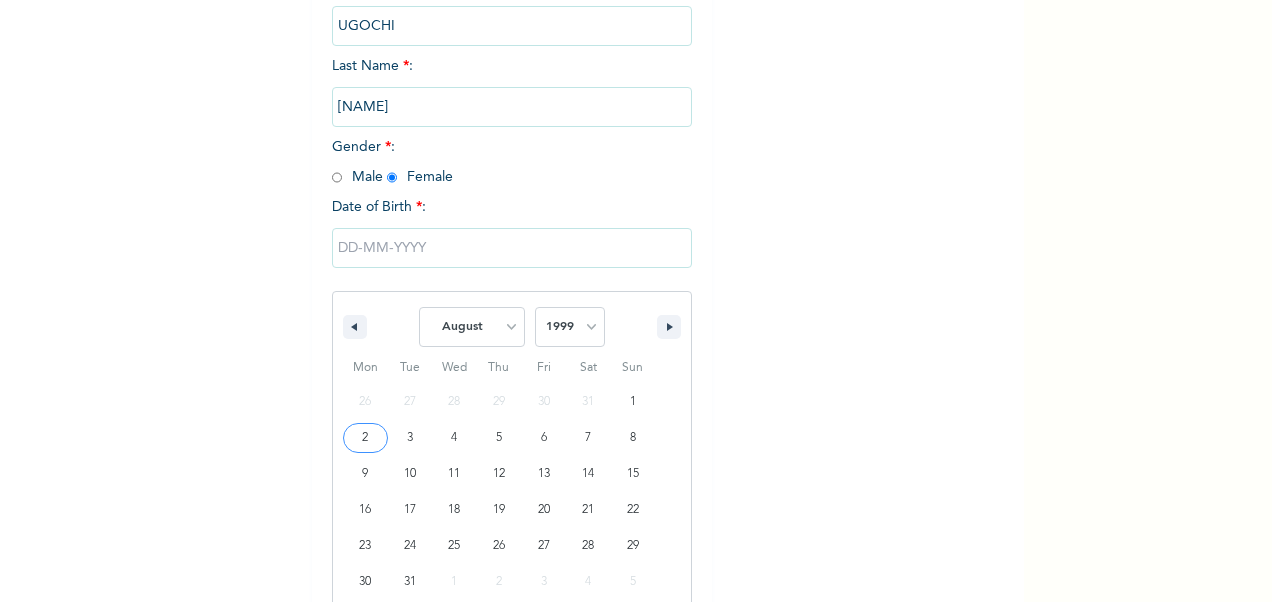 type on "[DATE]" 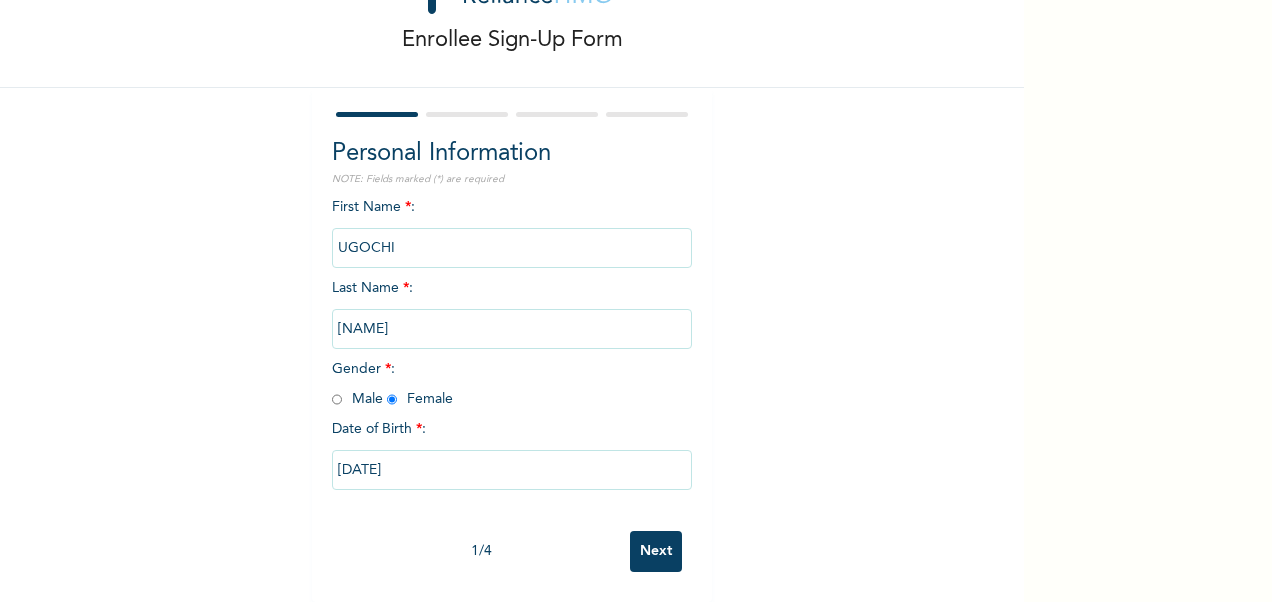 scroll, scrollTop: 104, scrollLeft: 0, axis: vertical 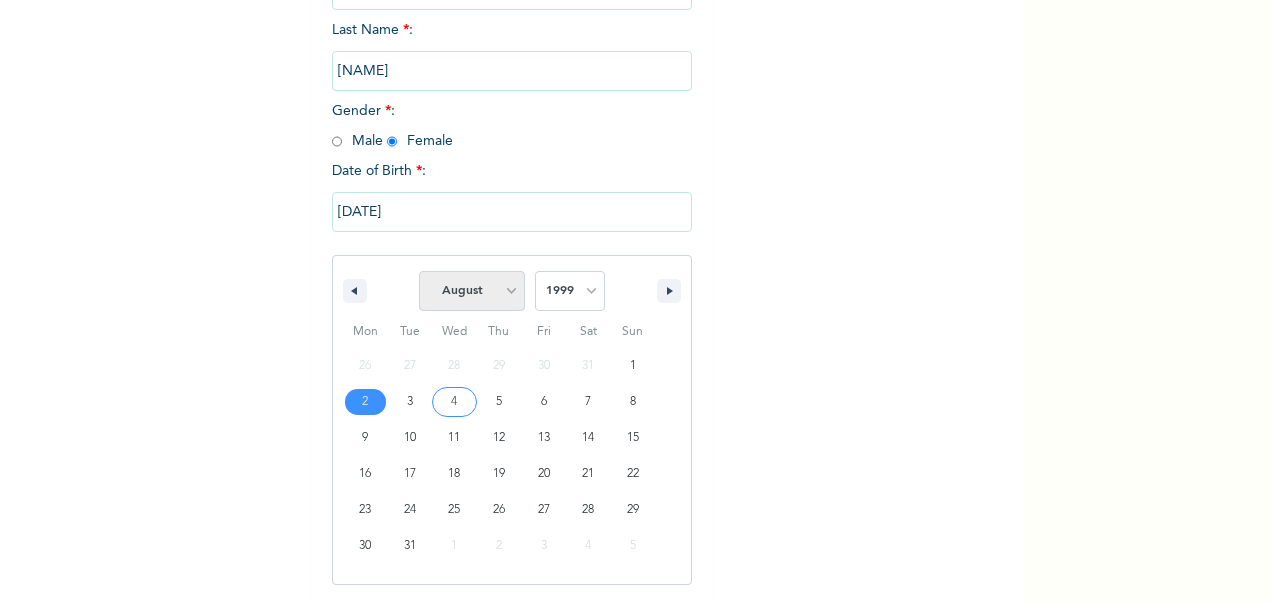 click on "January February March April May June July August September October November December" at bounding box center [472, 291] 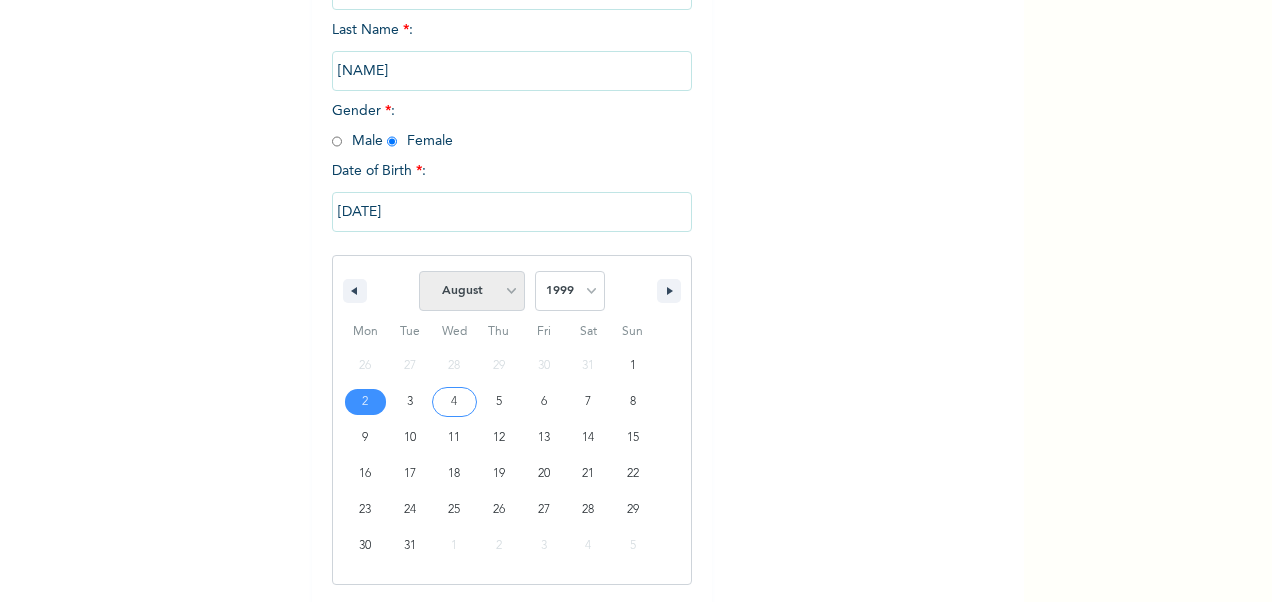 select on "3" 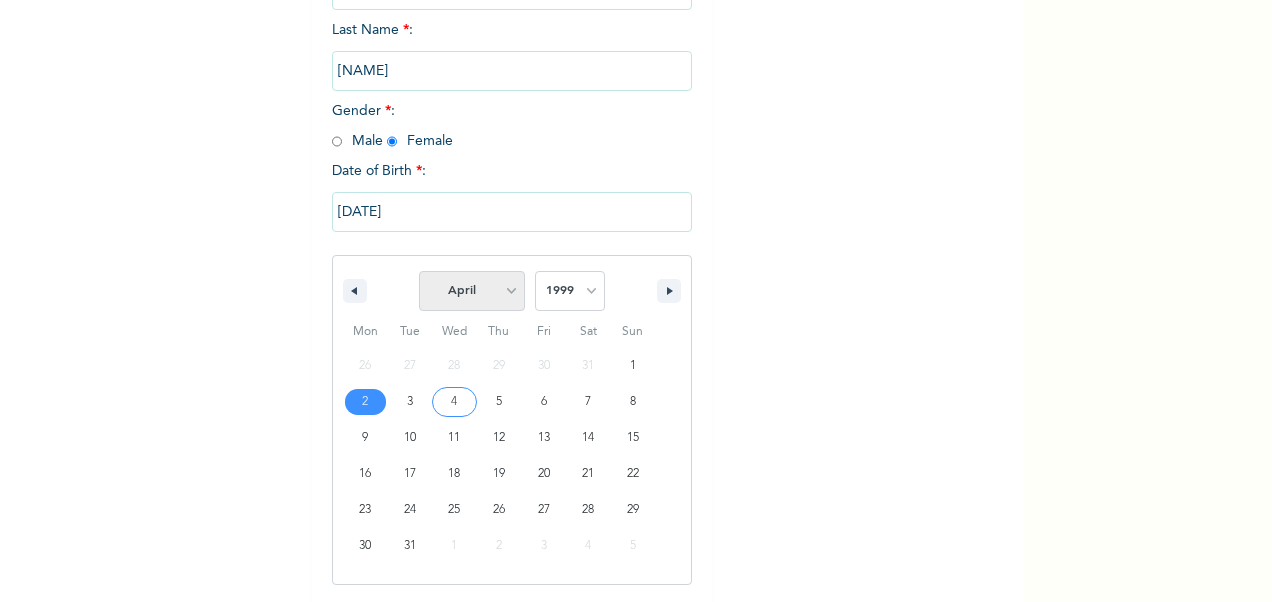 click on "January February March April May June July August September October November December" at bounding box center [472, 291] 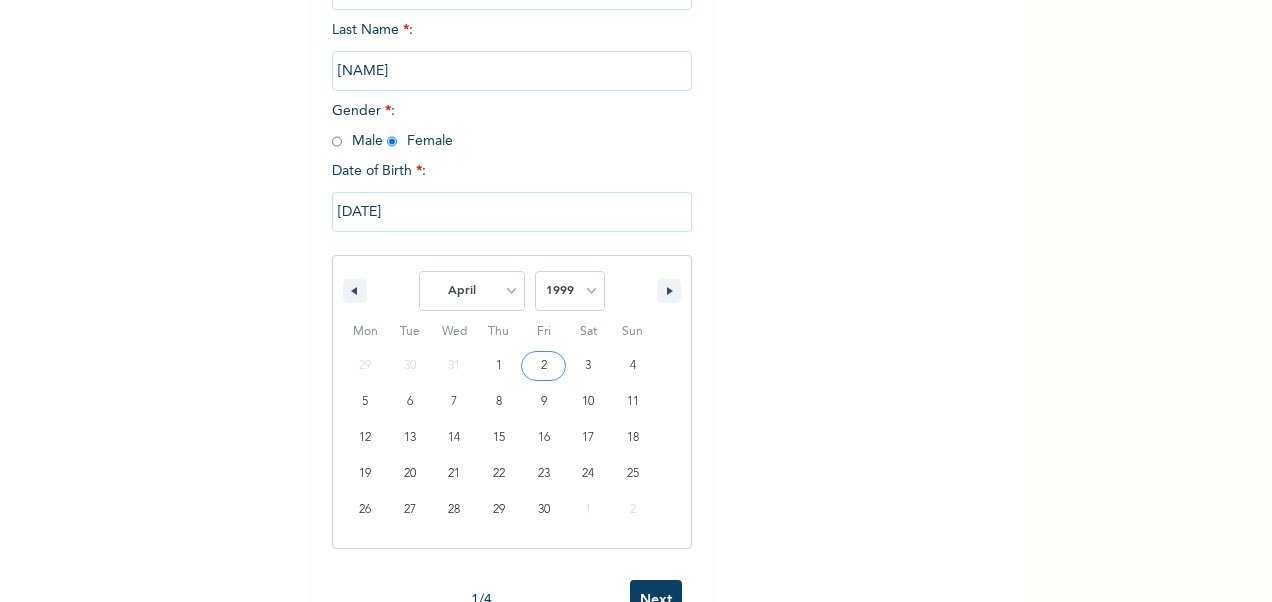 type on "[DATE]" 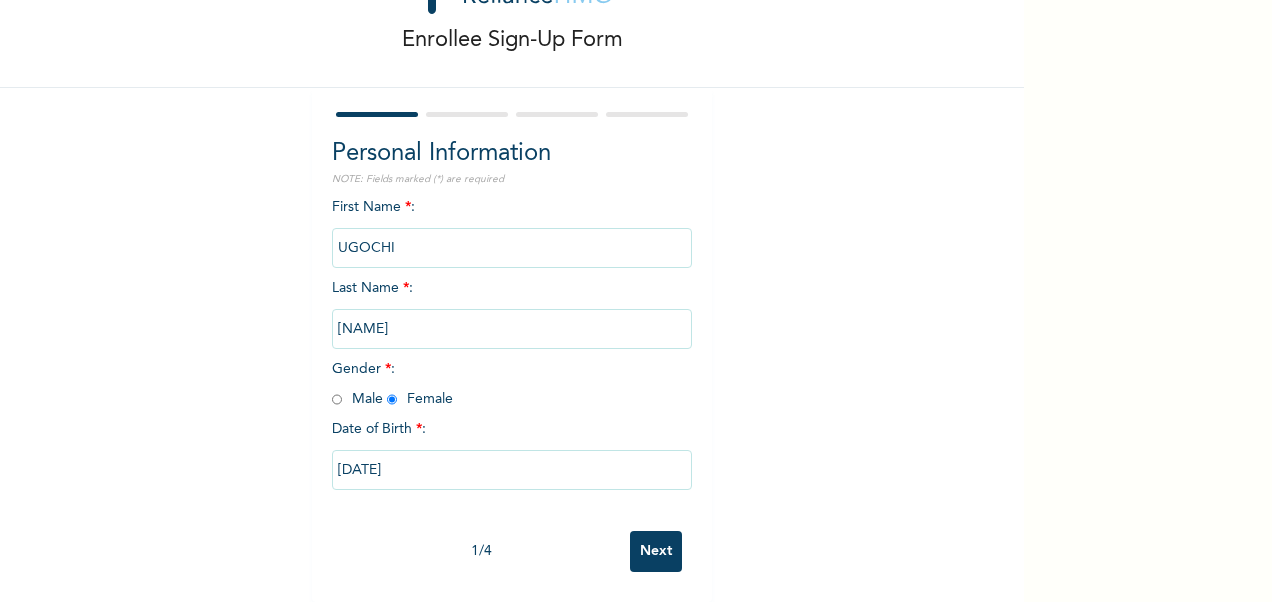 scroll, scrollTop: 104, scrollLeft: 0, axis: vertical 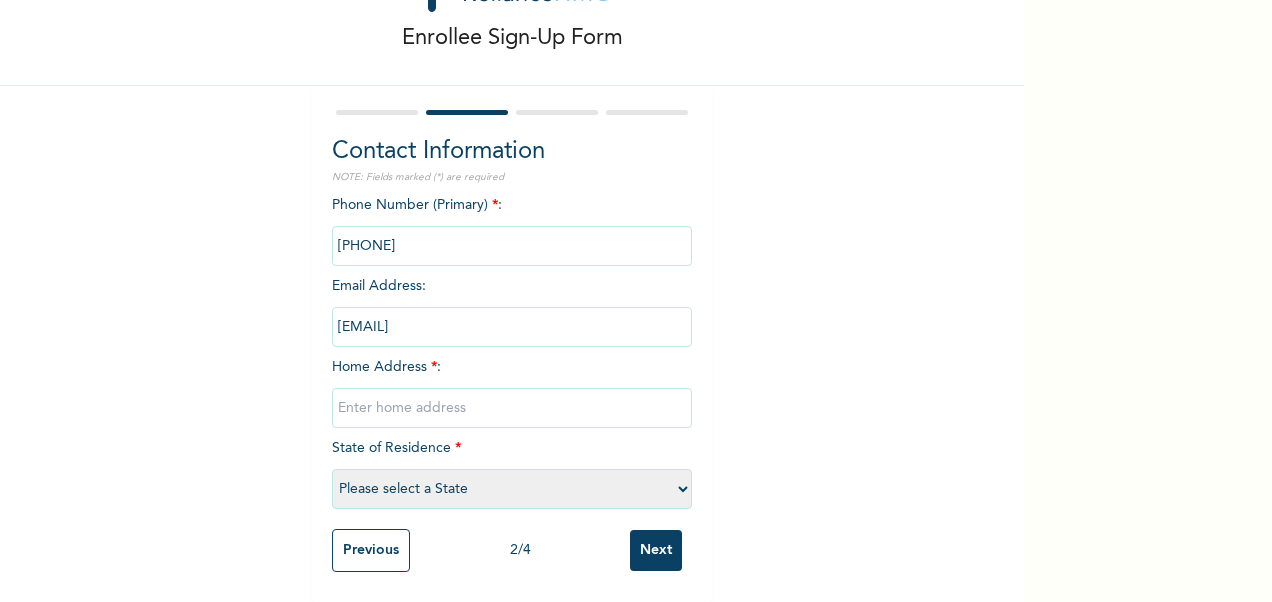 click at bounding box center [512, 408] 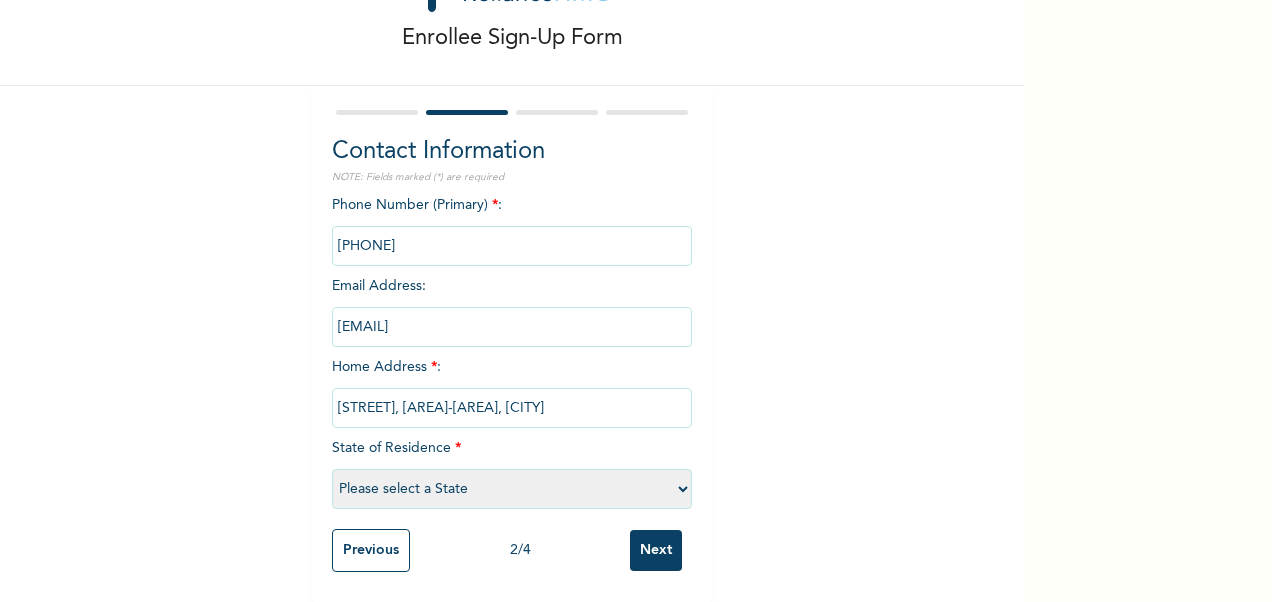 type on "[STREET], [AREA]-[AREA], [CITY]" 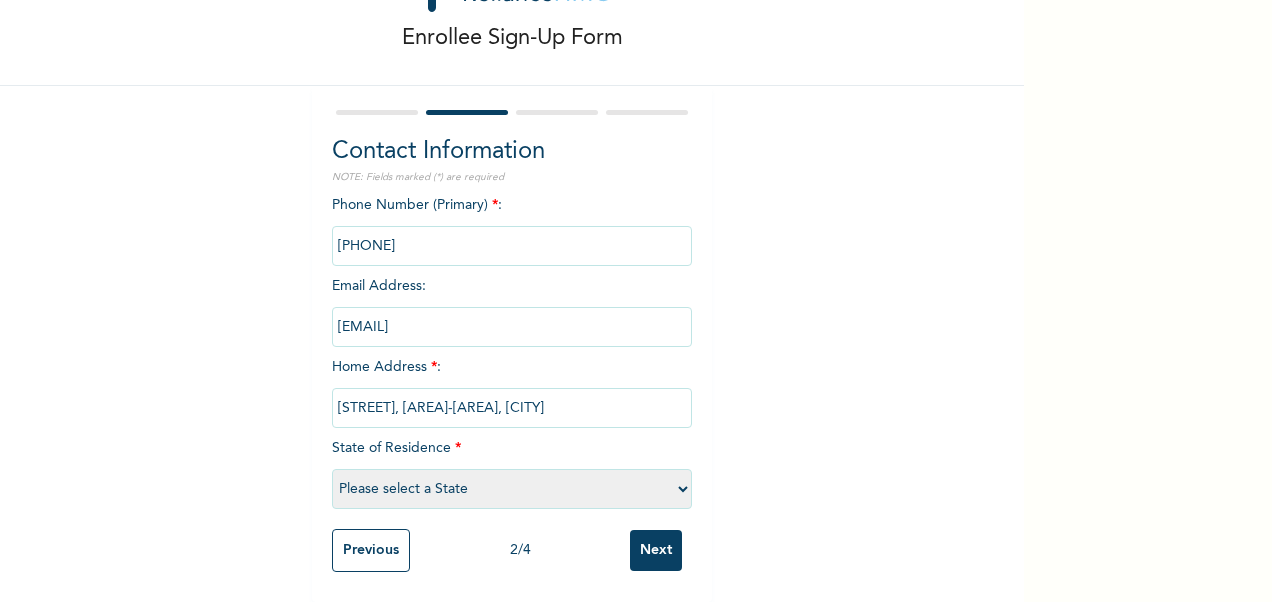 click on "Please select a State Abia Abuja (FCT) Adamawa Akwa Ibom Anambra Bauchi Bayelsa Benue Borno Cross River Delta Ebonyi Edo Ekiti Enugu Gombe Imo Jigawa Kaduna Kano Katsina Kebbi Kogi Kwara Lagos Nasarawa Niger Ogun Ondo Osun Oyo Plateau Rivers Sokoto Taraba Yobe Zamfara" at bounding box center (512, 489) 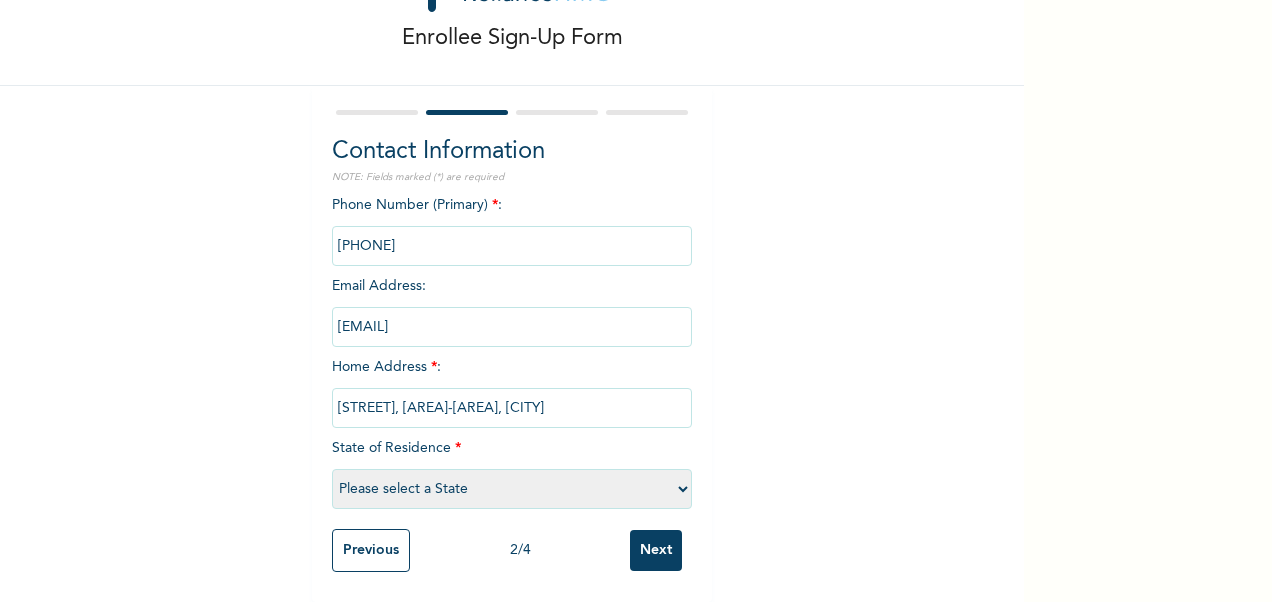 select on "25" 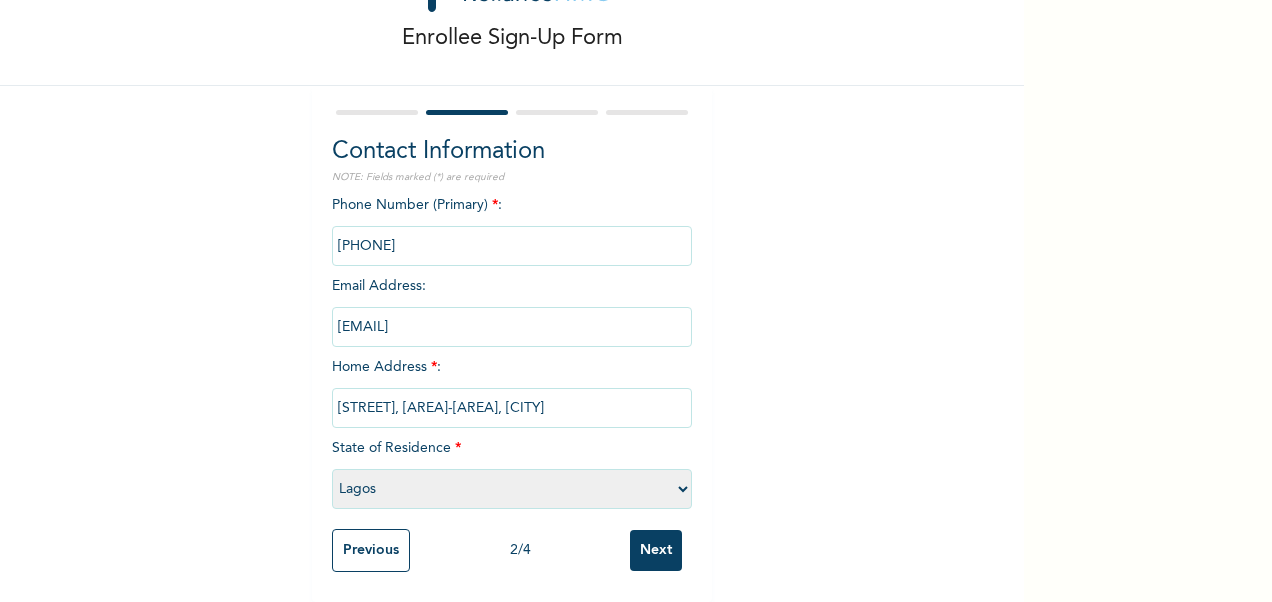click on "Please select a State Abia Abuja (FCT) Adamawa Akwa Ibom Anambra Bauchi Bayelsa Benue Borno Cross River Delta Ebonyi Edo Ekiti Enugu Gombe Imo Jigawa Kaduna Kano Katsina Kebbi Kogi Kwara Lagos Nasarawa Niger Ogun Ondo Osun Oyo Plateau Rivers Sokoto Taraba Yobe Zamfara" at bounding box center [512, 489] 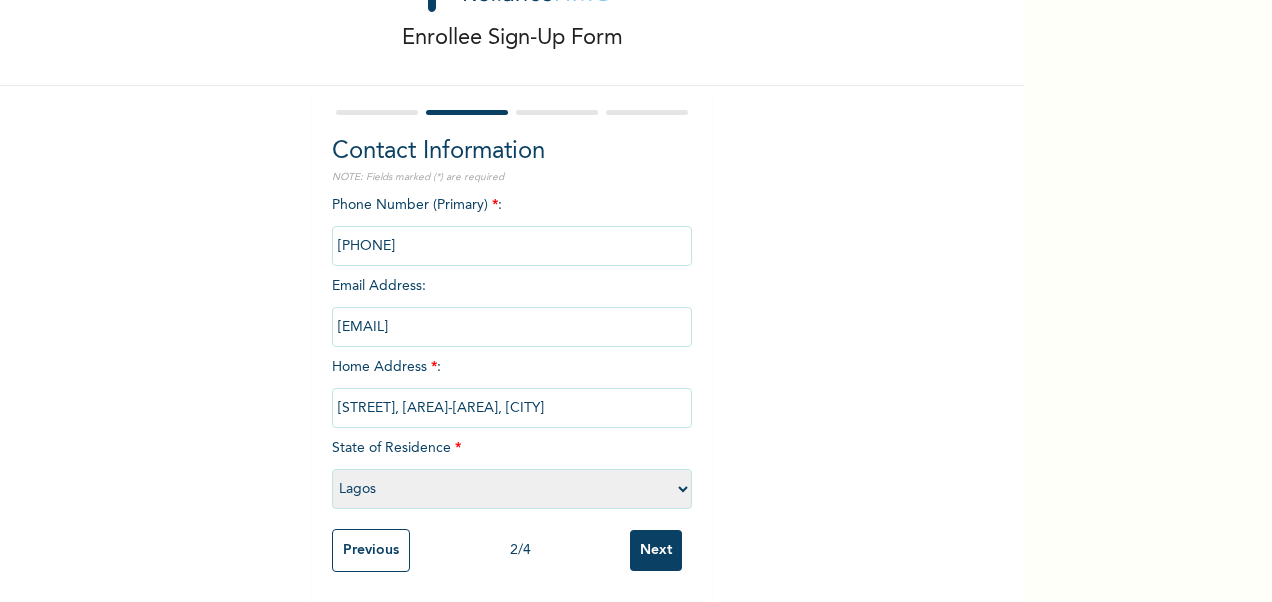 click on "Next" at bounding box center (656, 550) 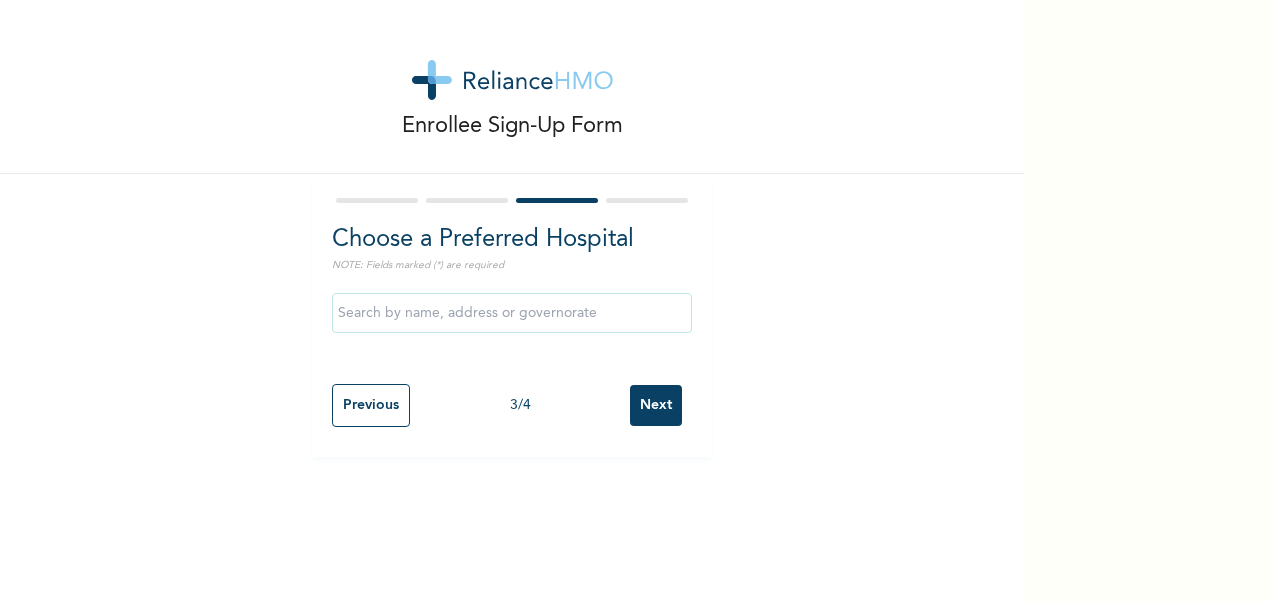 click at bounding box center [512, 313] 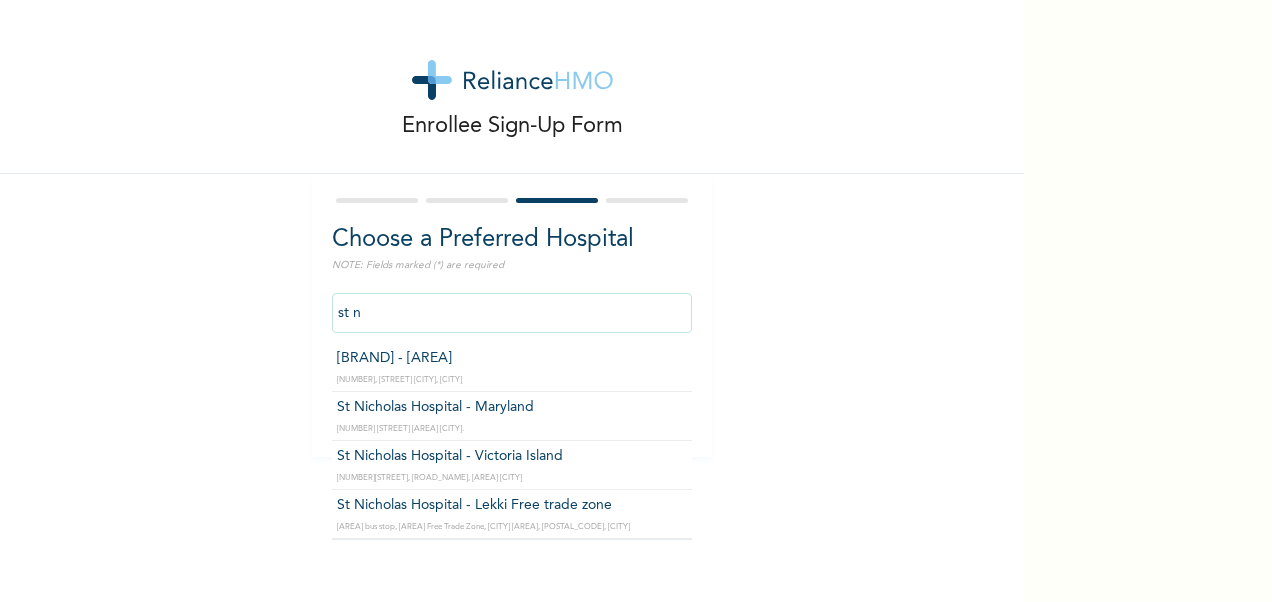 scroll, scrollTop: 0, scrollLeft: 0, axis: both 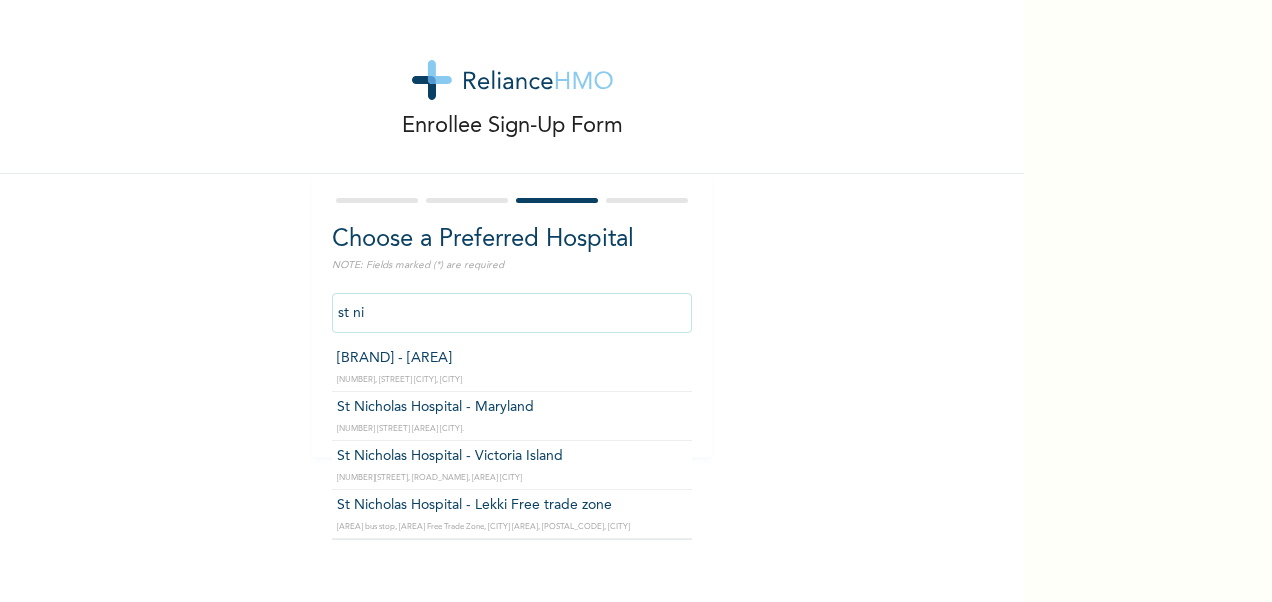 type on "[BRAND] - [AREA]" 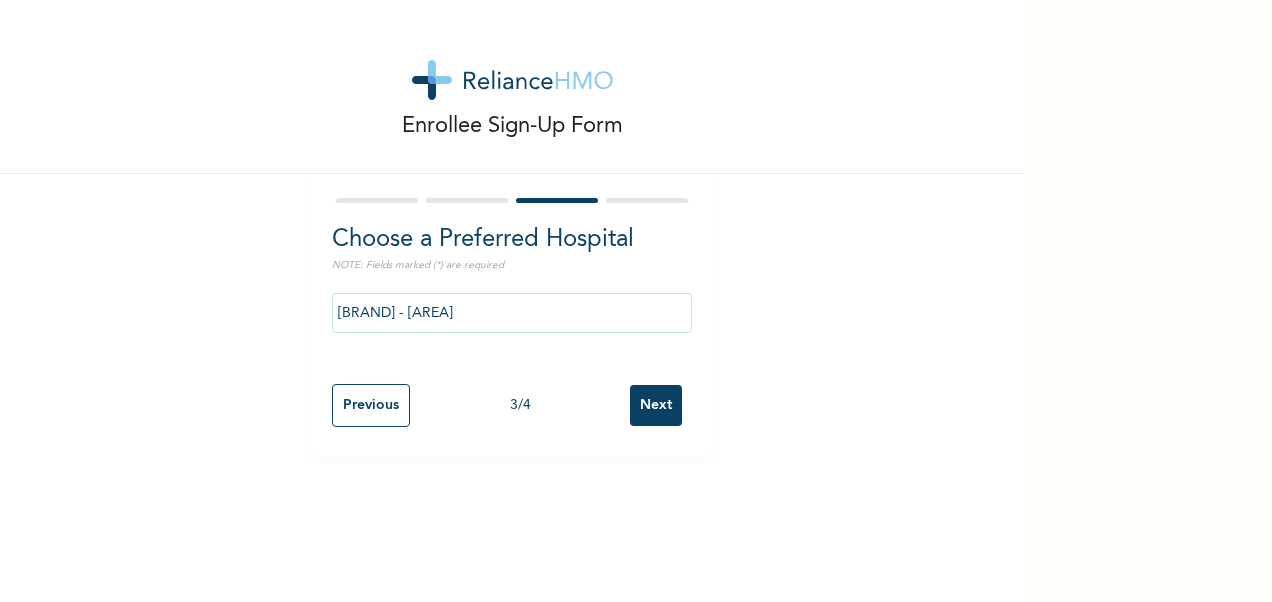 click on "Next" at bounding box center [656, 405] 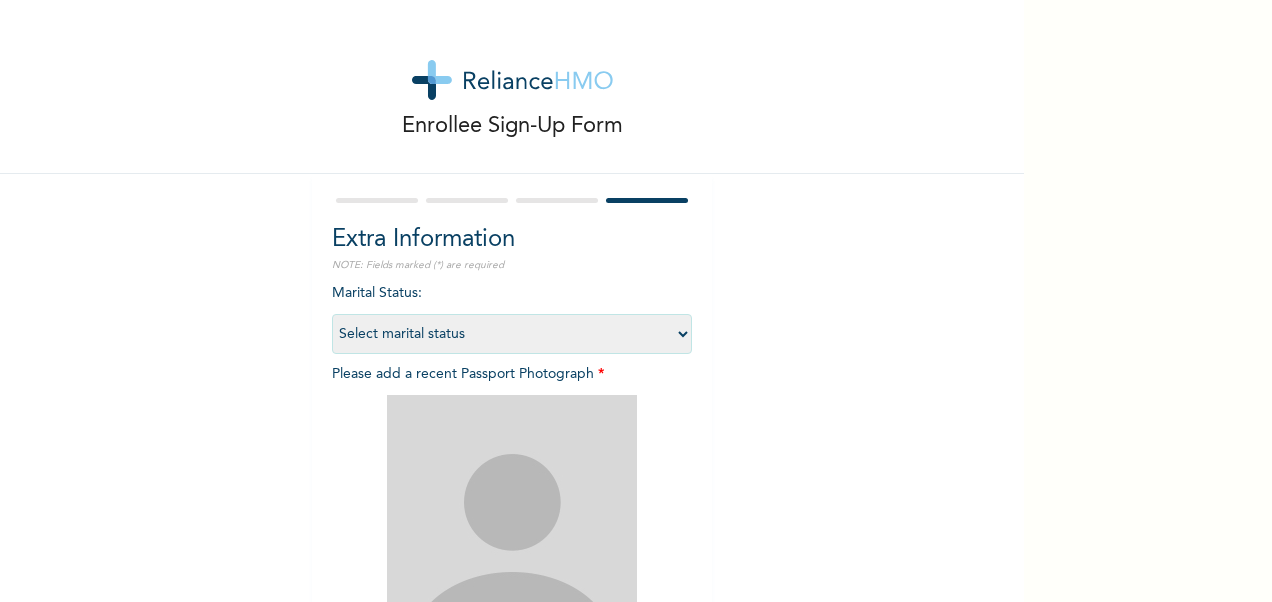 click on "Select marital status Single Married Divorced Widow/Widower" at bounding box center (512, 334) 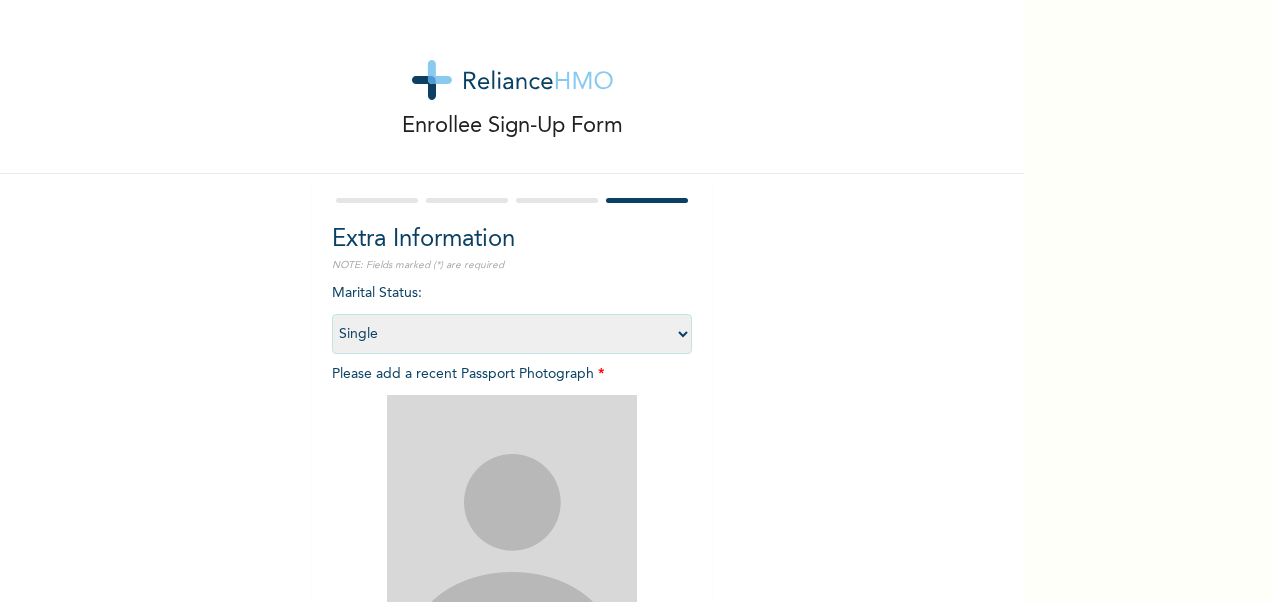click on "Select marital status Single Married Divorced Widow/Widower" at bounding box center [512, 334] 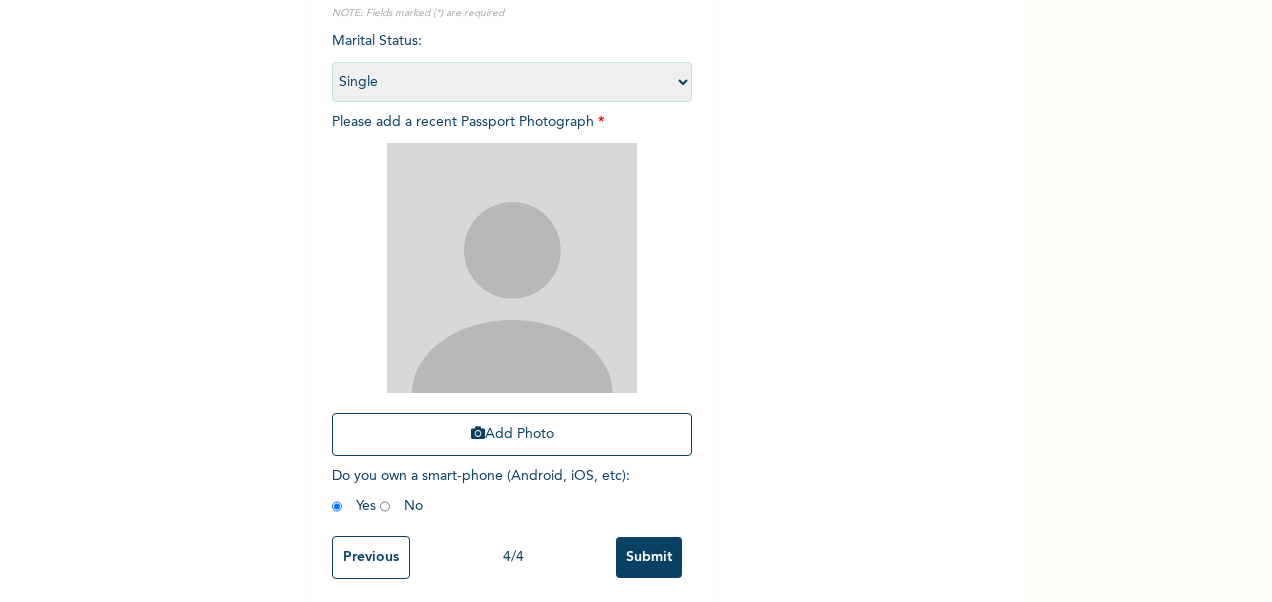 scroll, scrollTop: 260, scrollLeft: 0, axis: vertical 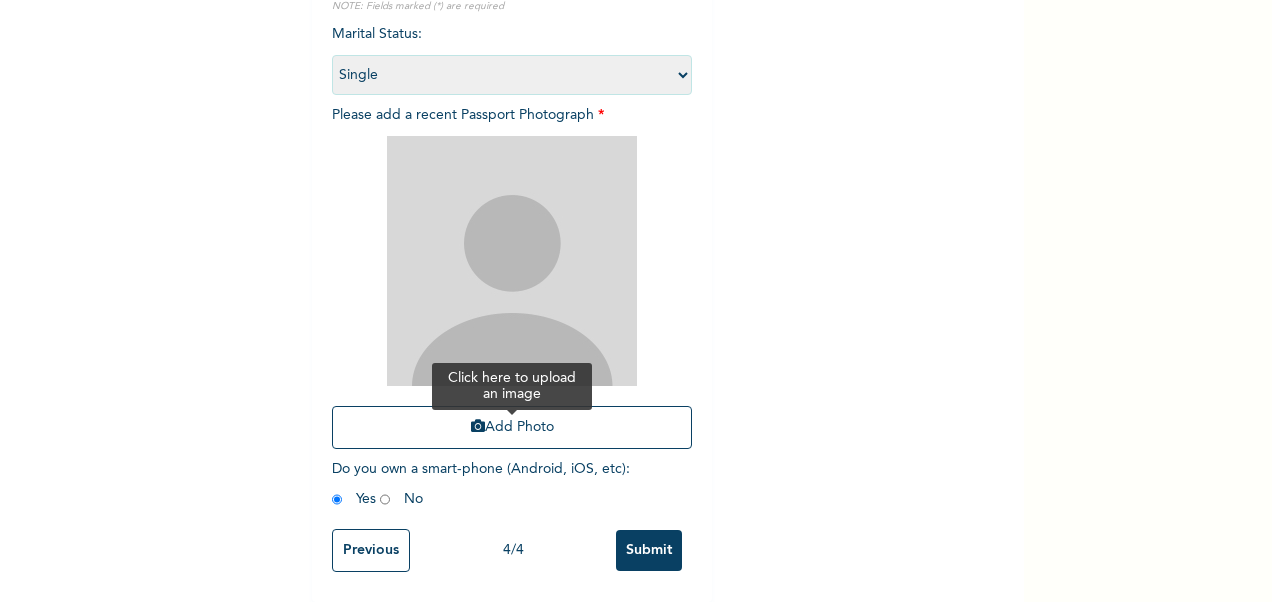 click at bounding box center [478, 426] 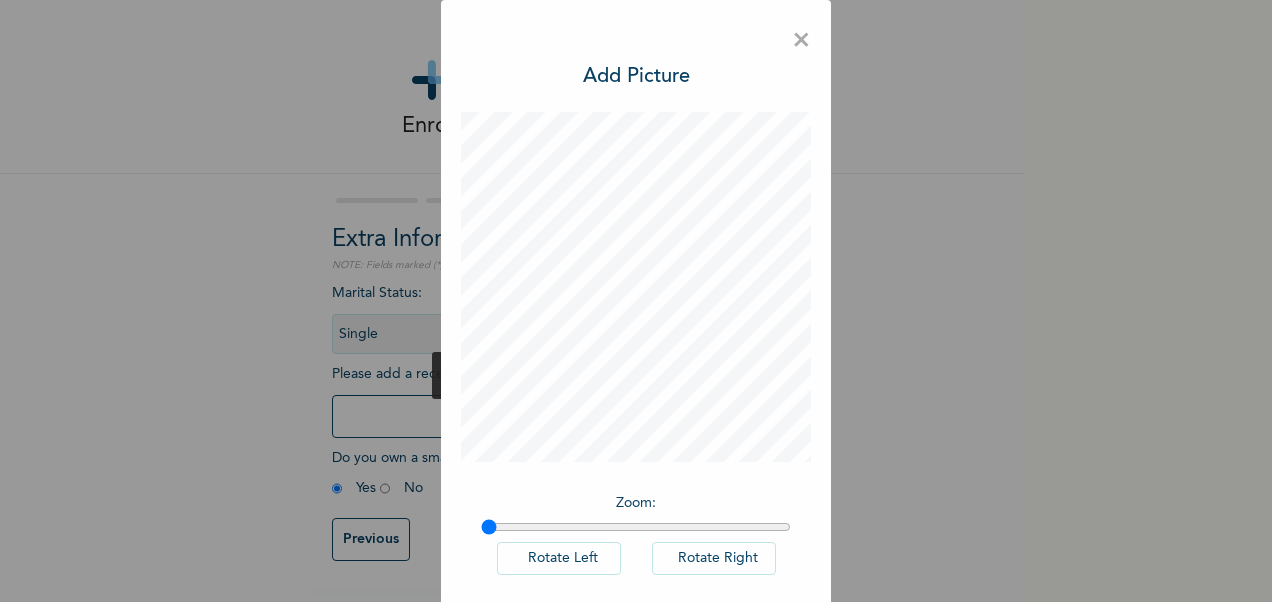 scroll, scrollTop: 6, scrollLeft: 0, axis: vertical 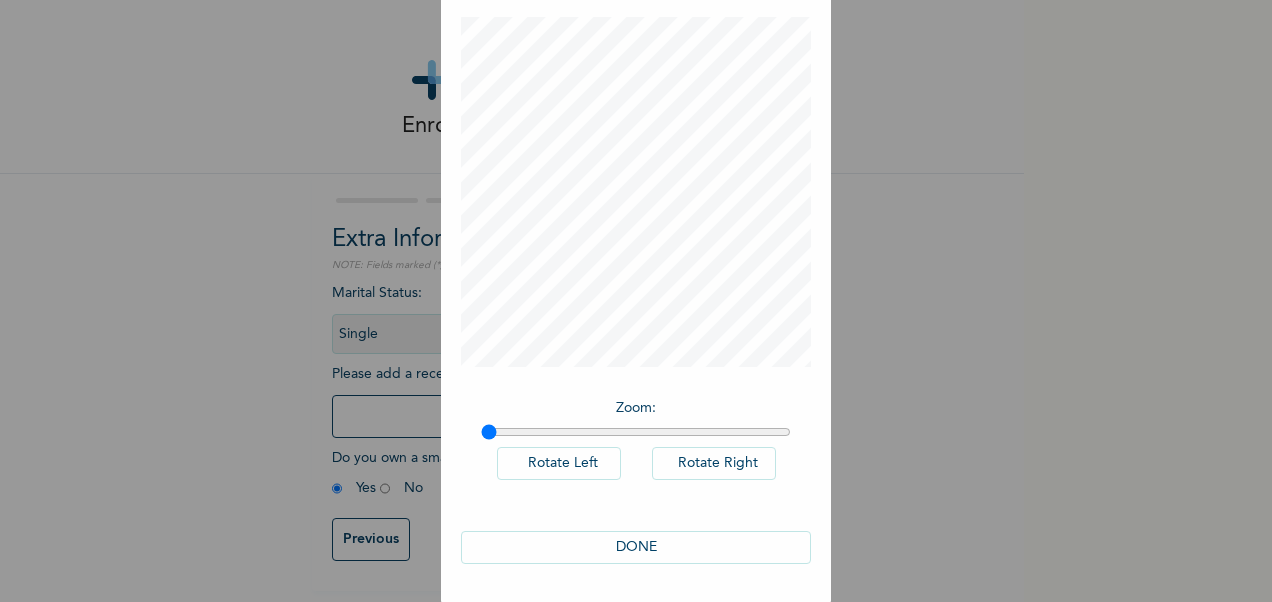 click on "DONE" at bounding box center (636, 547) 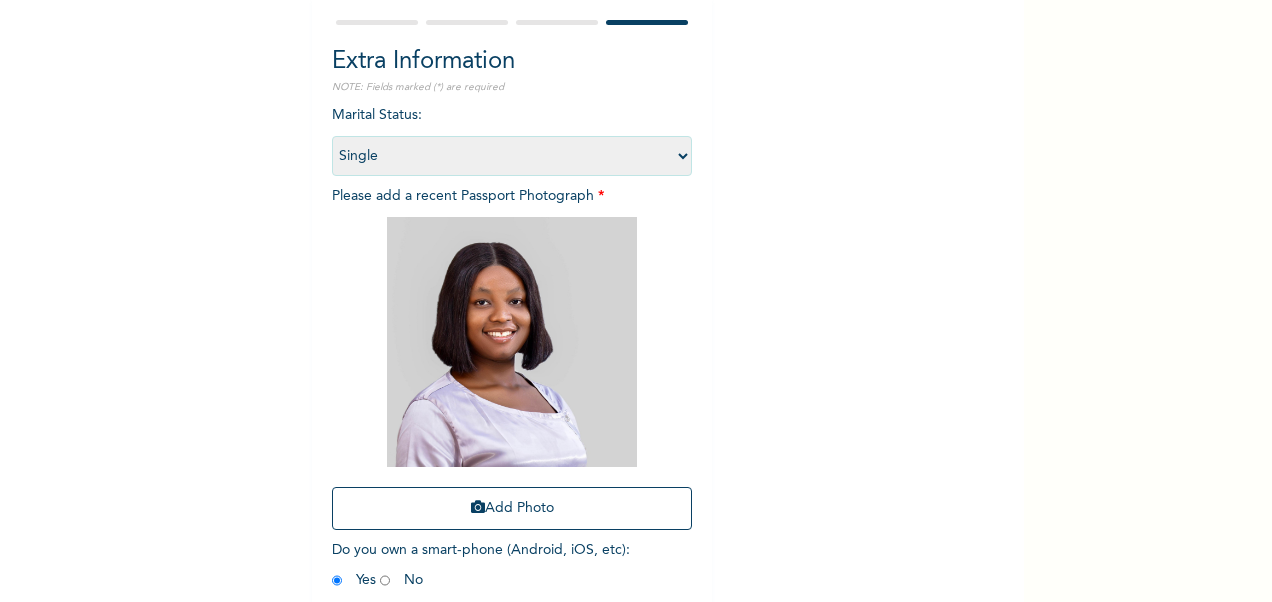 scroll, scrollTop: 276, scrollLeft: 0, axis: vertical 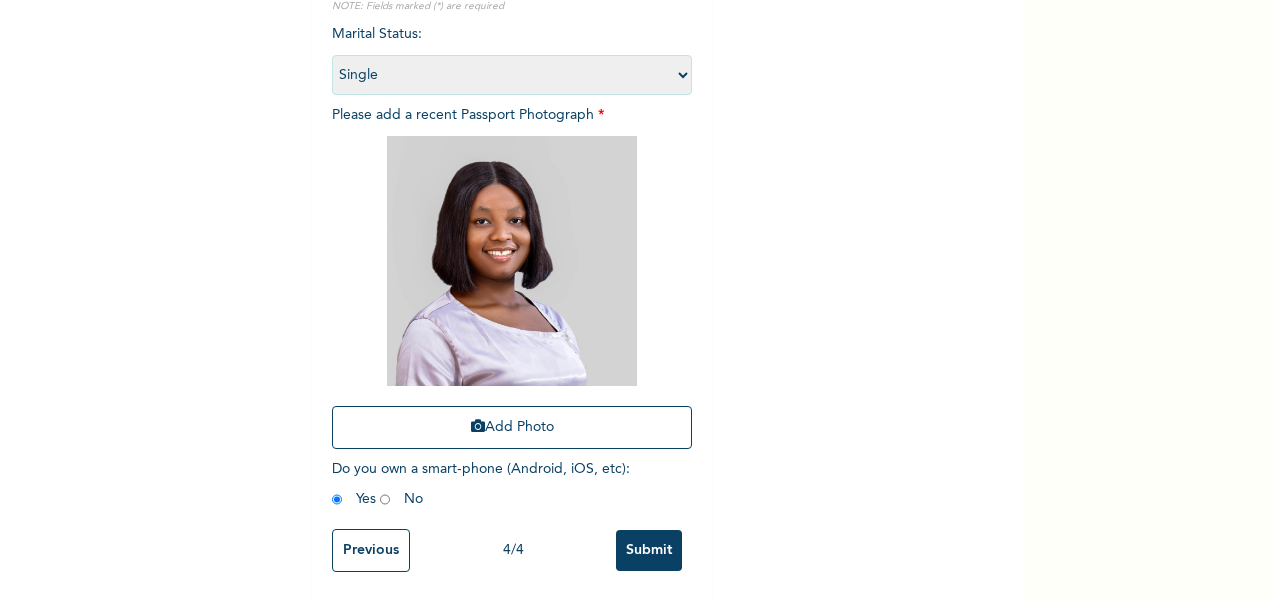 click on "Submit" at bounding box center [649, 550] 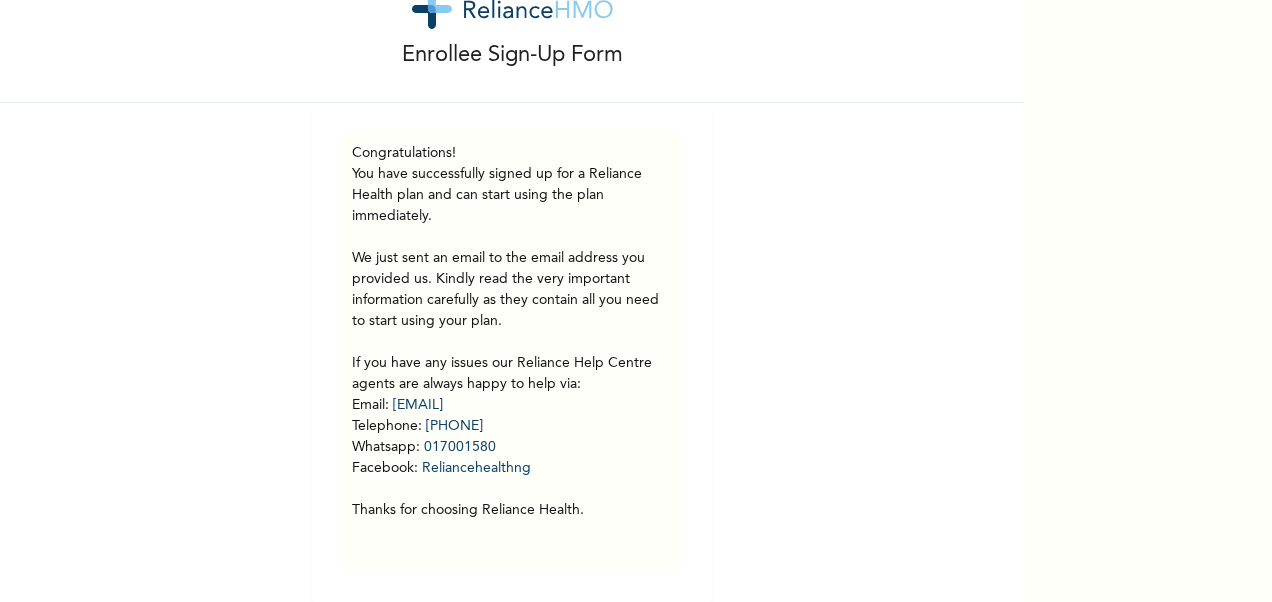 scroll, scrollTop: 87, scrollLeft: 0, axis: vertical 